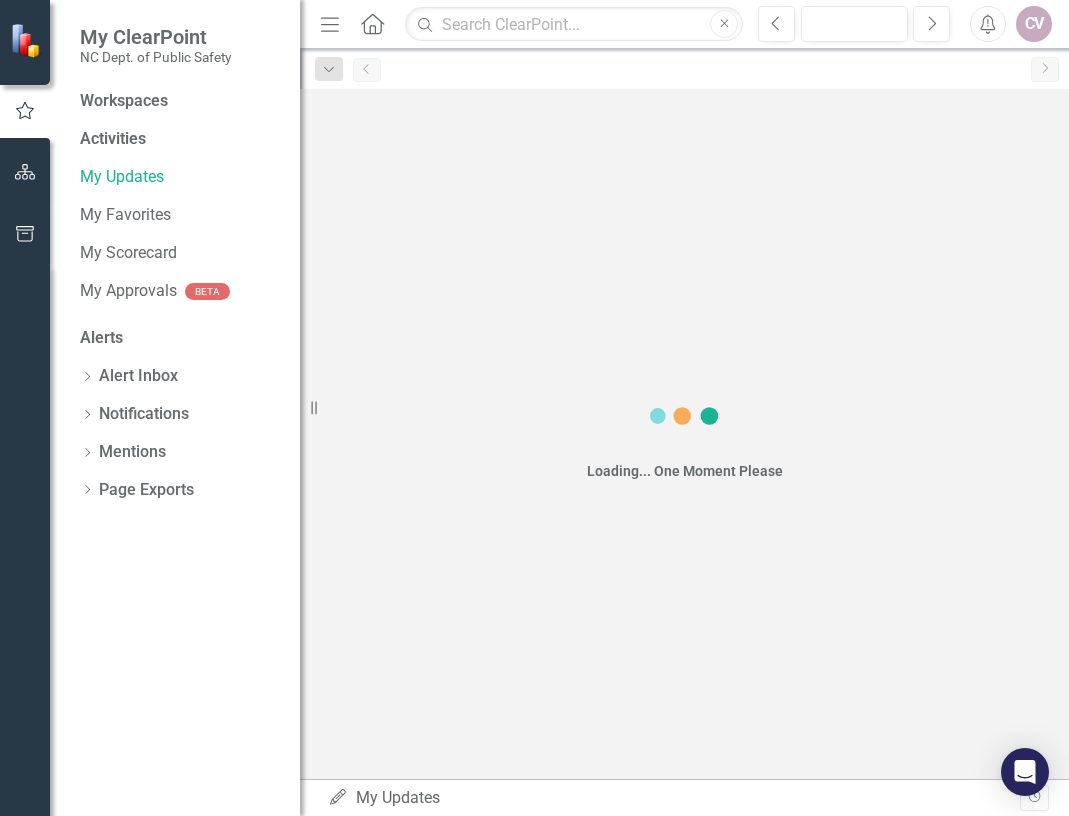 scroll, scrollTop: 0, scrollLeft: 0, axis: both 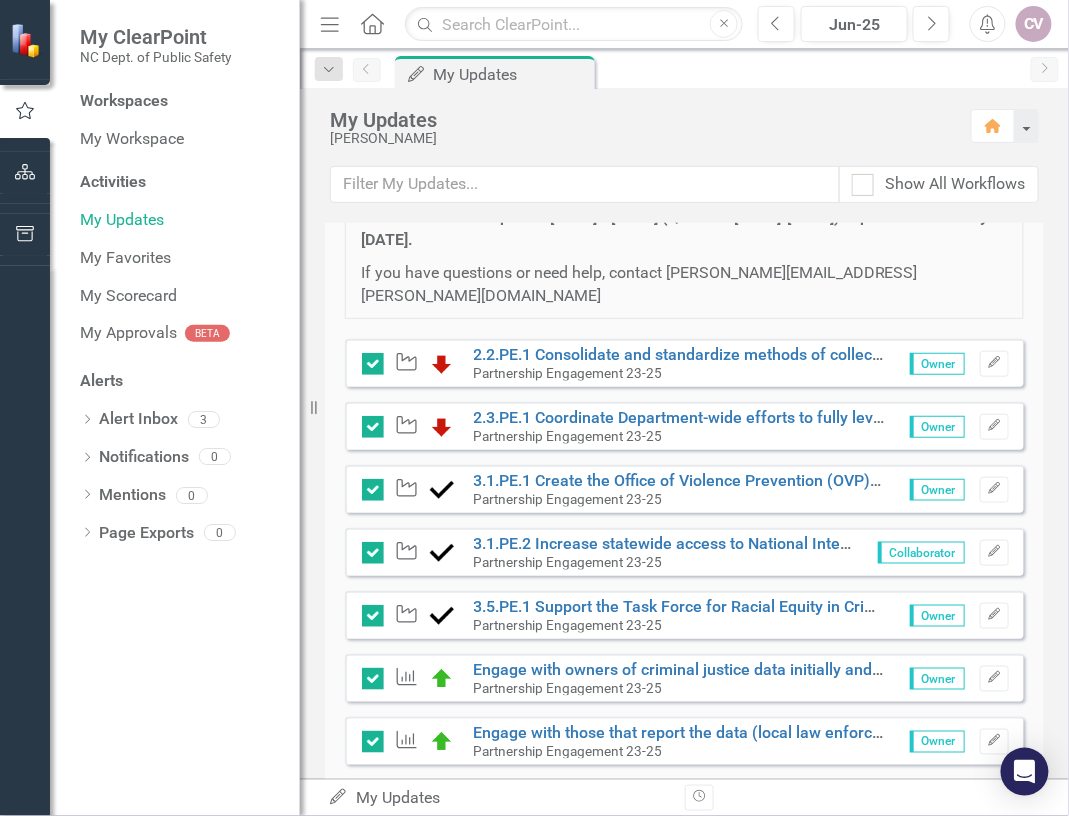 click on "Edit" 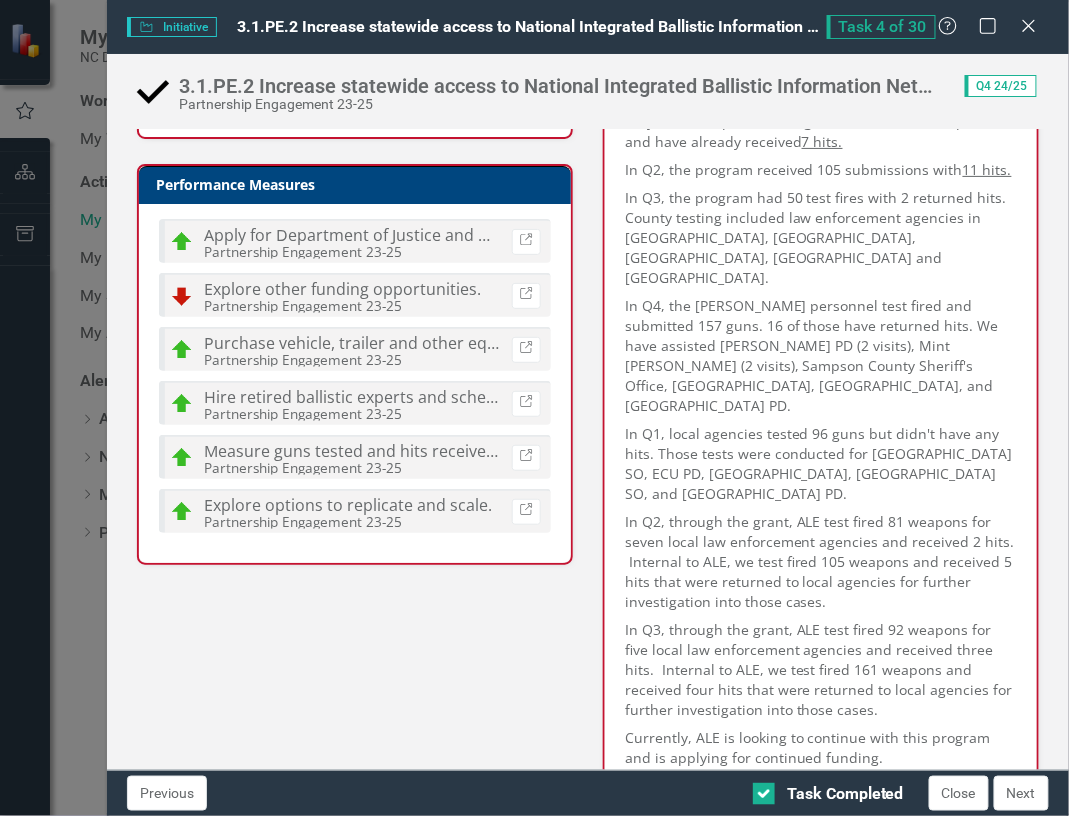 scroll, scrollTop: 800, scrollLeft: 0, axis: vertical 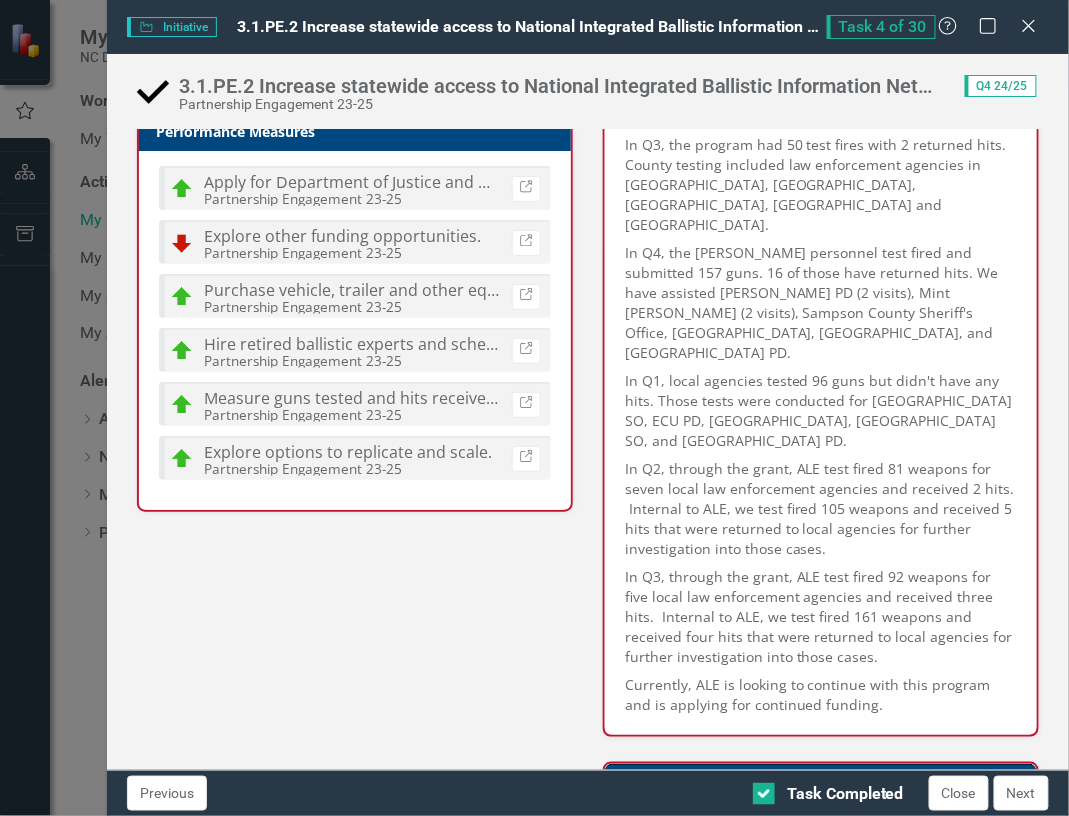 click on "In Q3, through the grant, ALE test fired 92 weapons for five local law enforcement agencies and received three hits.  Internal to ALE, we test fired 161 weapons and received four hits that were returned to local agencies for further investigation into those cases." at bounding box center [821, 617] 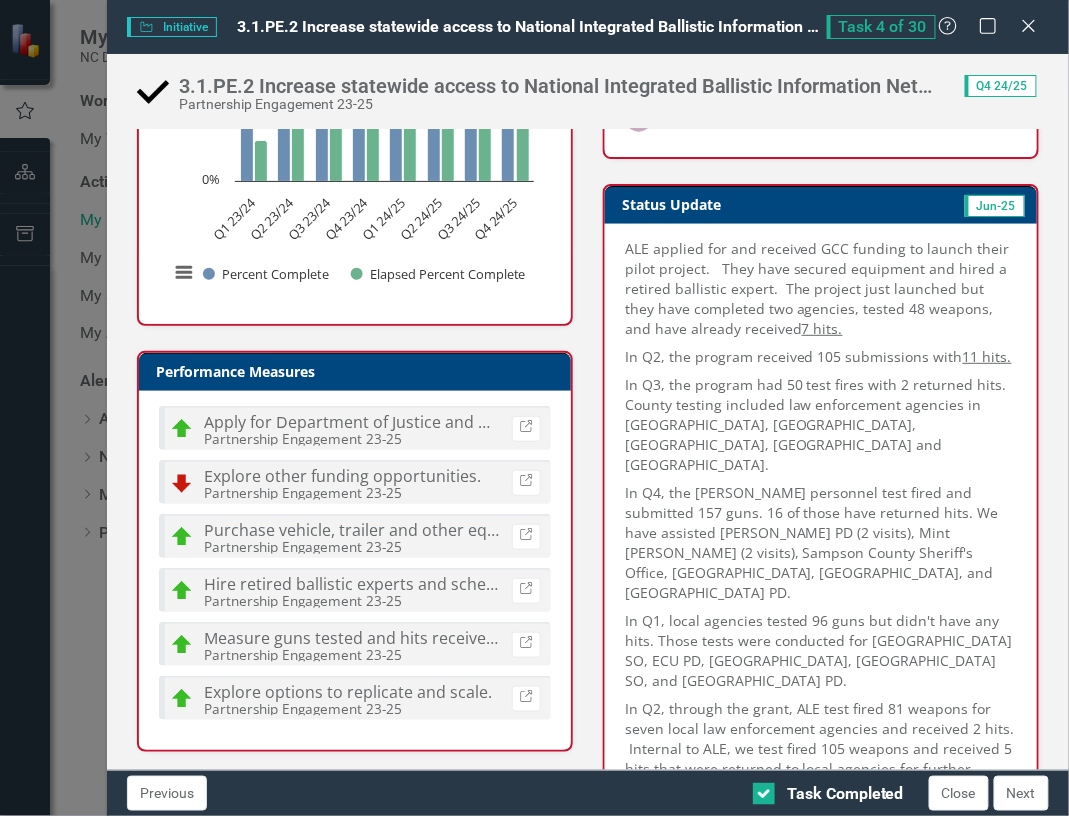 scroll, scrollTop: 880, scrollLeft: 0, axis: vertical 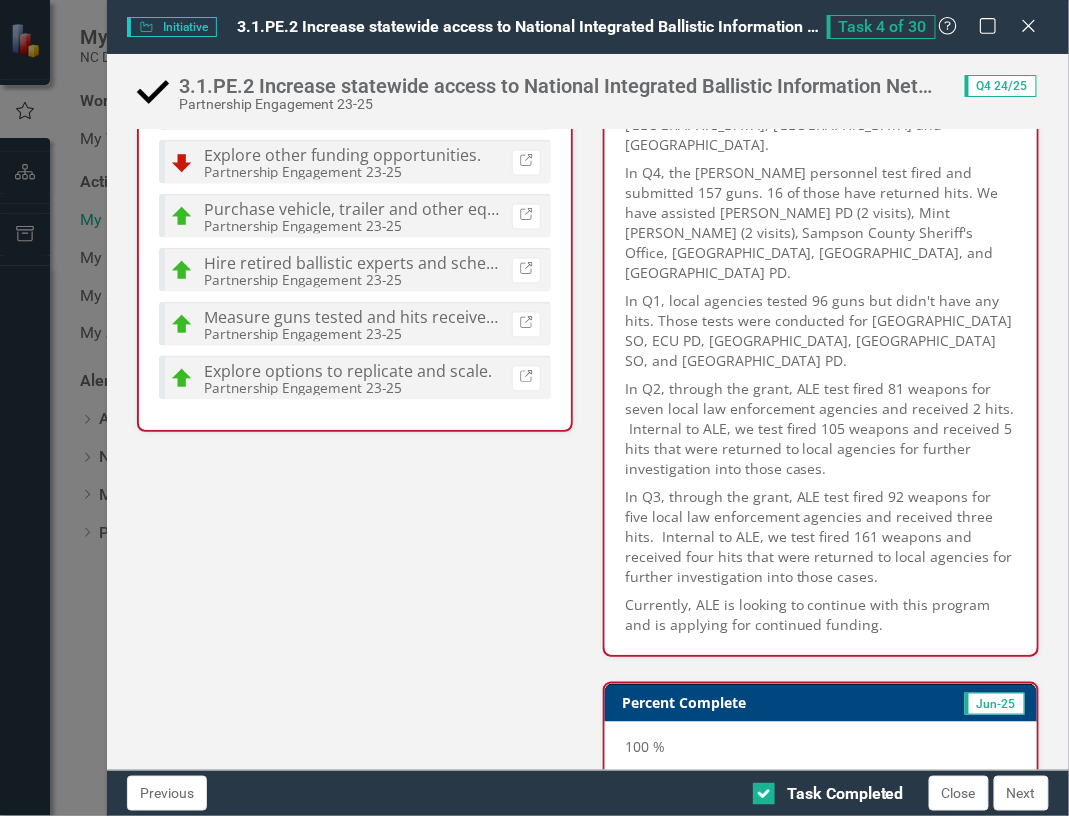 click on "In Q3, through the grant, ALE test fired 92 weapons for five local law enforcement agencies and received three hits.  Internal to ALE, we test fired 161 weapons and received four hits that were returned to local agencies for further investigation into those cases." at bounding box center (821, 537) 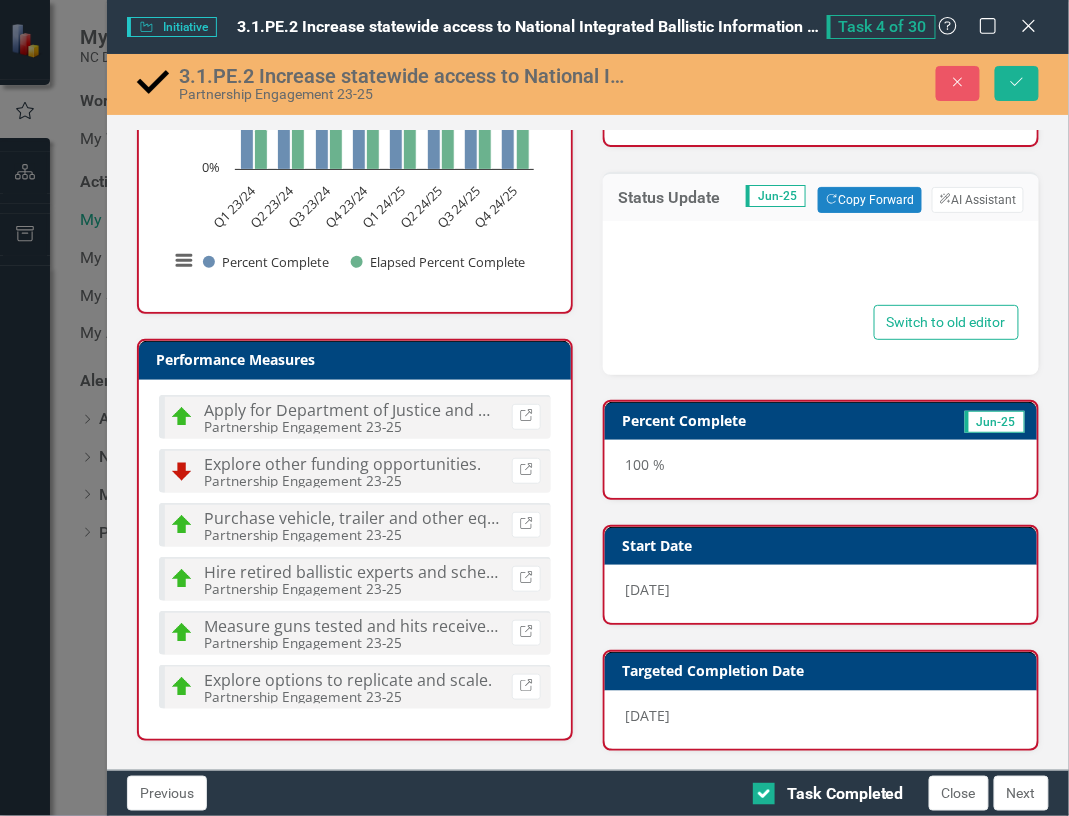 type on "<p>ALE applied for and received GCC funding to launch their pilot project.&nbsp; &nbsp;They have secured equipment and hired a retired ballistic expert.&nbsp; The project just launched but they&nbsp;have completed two agencies, tested 48 weapons, and have already received <u>7 hits.</u></p>
<p>In Q2, the program received 105 submissions with <u>11 hits.</u></p>
<p>In Q3, the program had 50 test fires with 2 returned hits.&nbsp; County testing included law enforcement agencies in [GEOGRAPHIC_DATA], [GEOGRAPHIC_DATA], [PERSON_NAME], [PERSON_NAME] and [GEOGRAPHIC_DATA]</p>
<p>In Q4, the [PERSON_NAME] personnel test fired and submitted 157 guns. 16 of those have returned hits. We have assisted [PERSON_NAME] PD (2 visits), Mint [PERSON_NAME] (2 visits), Sampson County Sheriff's Office, [GEOGRAPHIC_DATA], [GEOGRAPHIC_DATA], and Tarboro PD.&nbsp;</p>
<p>In Q1, local agencies tested 96 guns but didn't have any hits. Those tests were conducted for [GEOGRAPHIC_DATA] SO, ECU PD, [GEOGRAPHIC_DATA], [GEOGRAPHIC_DATA] SO, and [GEOGRAPHIC_DATA] PD.</p>
<p>In Q2, through the ..." 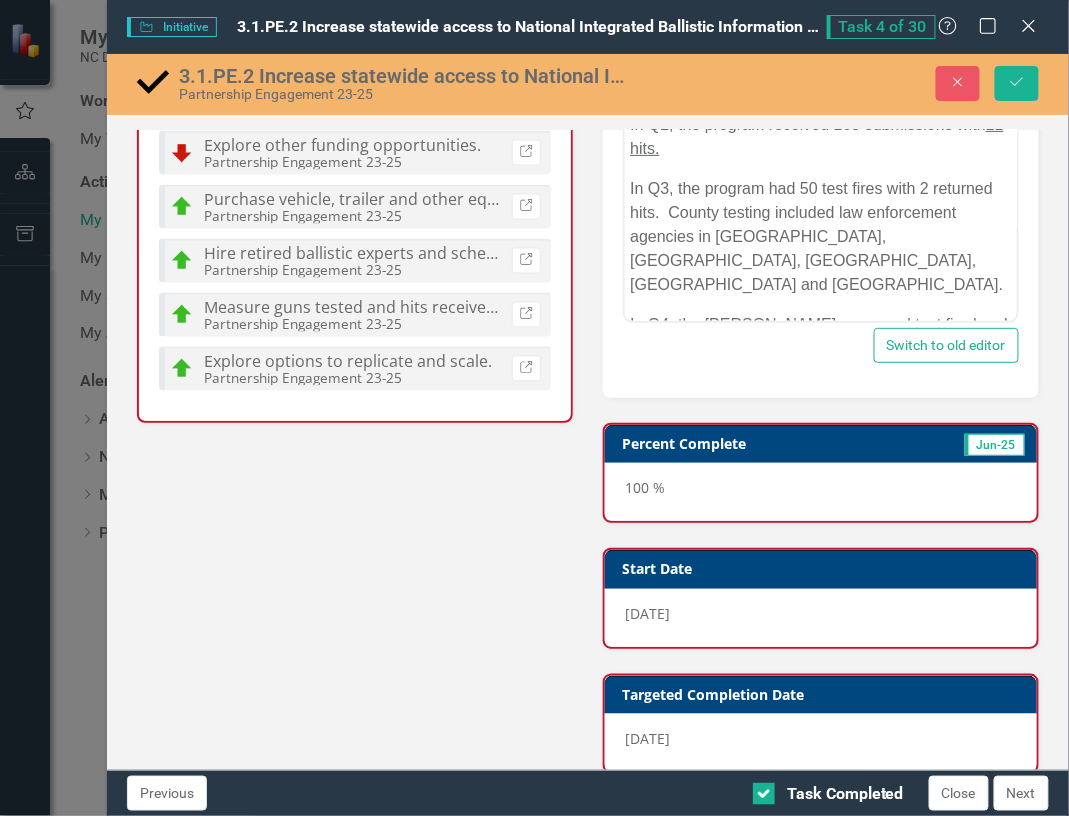scroll, scrollTop: 0, scrollLeft: 0, axis: both 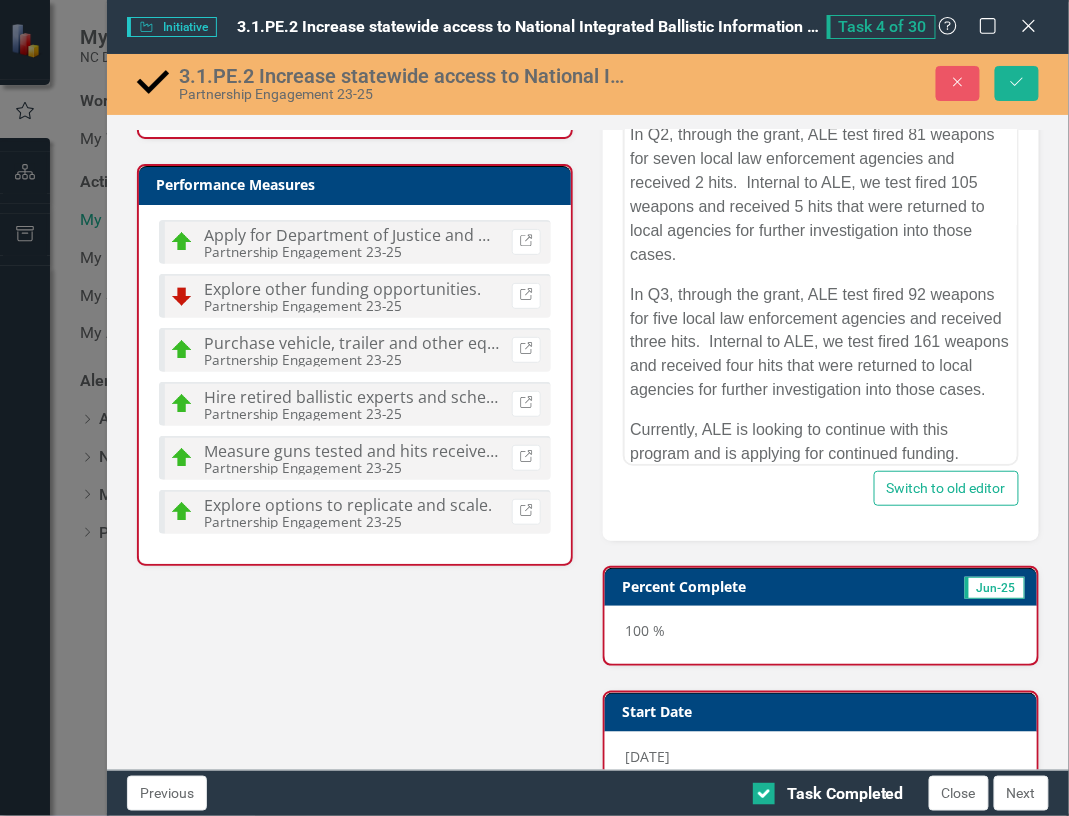 click on "In Q3, through the grant, ALE test fired 92 weapons for five local law enforcement agencies and received three hits.  Internal to ALE, we test fired 161 weapons and received four hits that were returned to local agencies for further investigation into those cases." at bounding box center (820, 342) 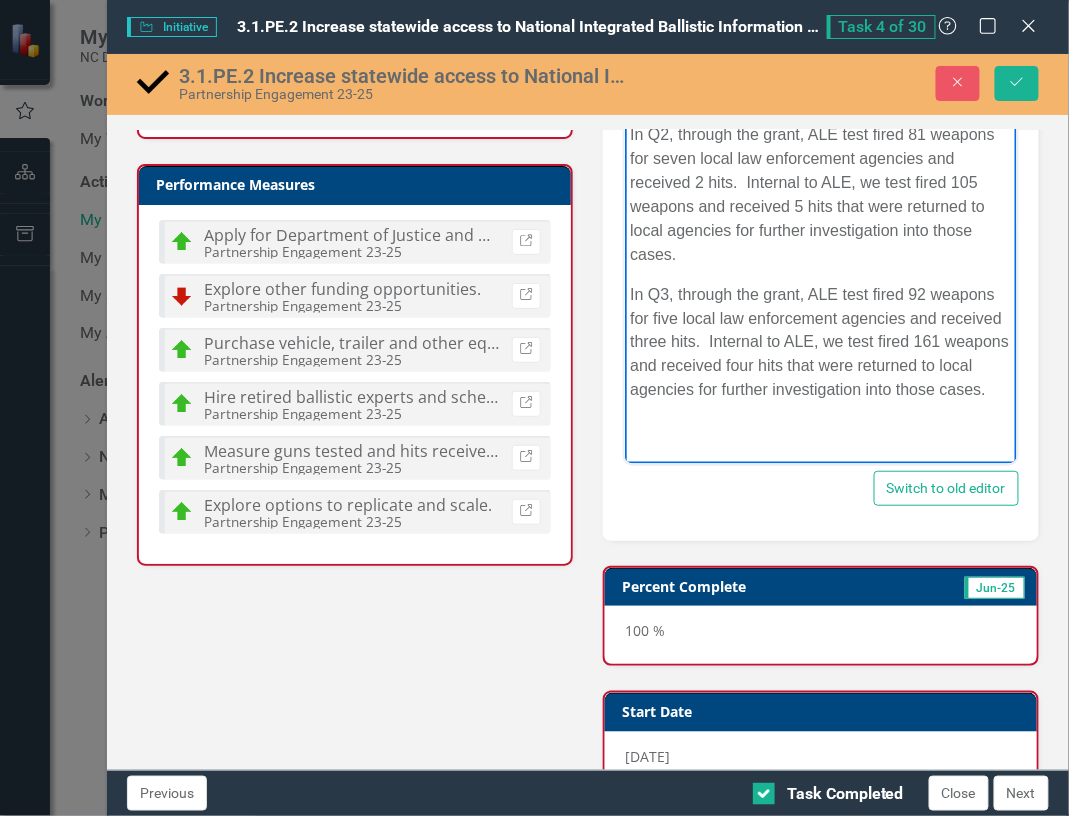 type 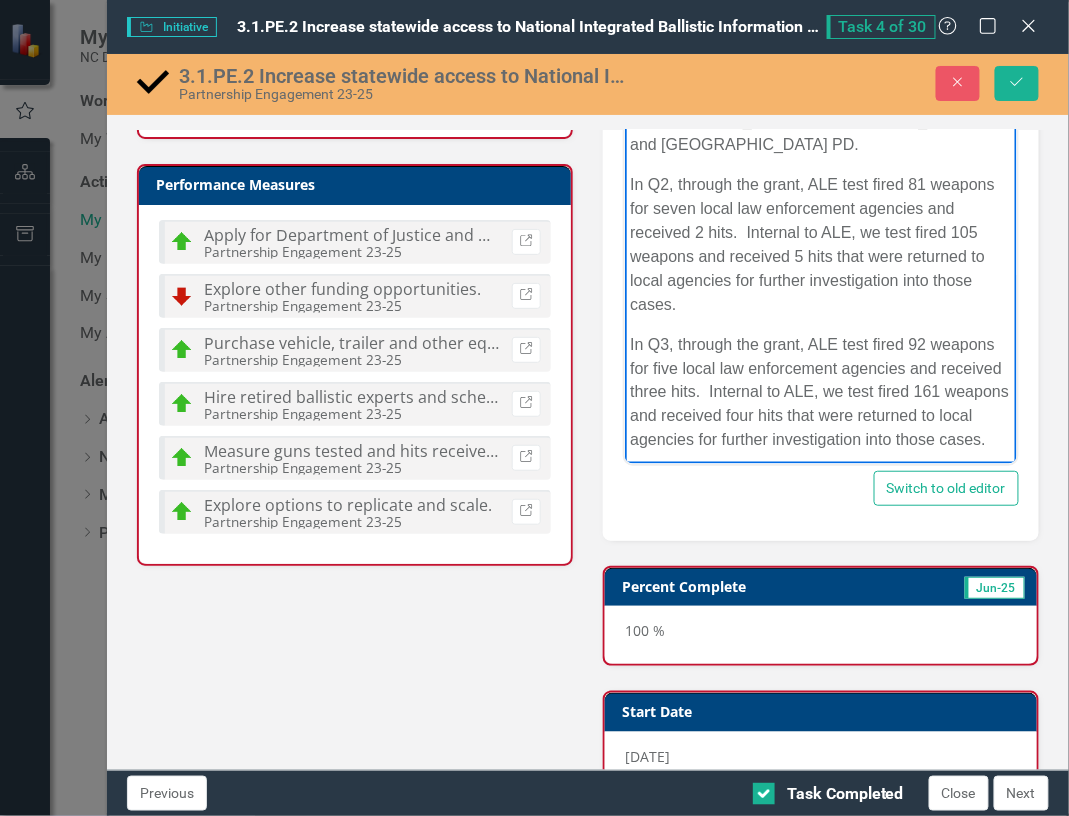 scroll, scrollTop: 692, scrollLeft: 0, axis: vertical 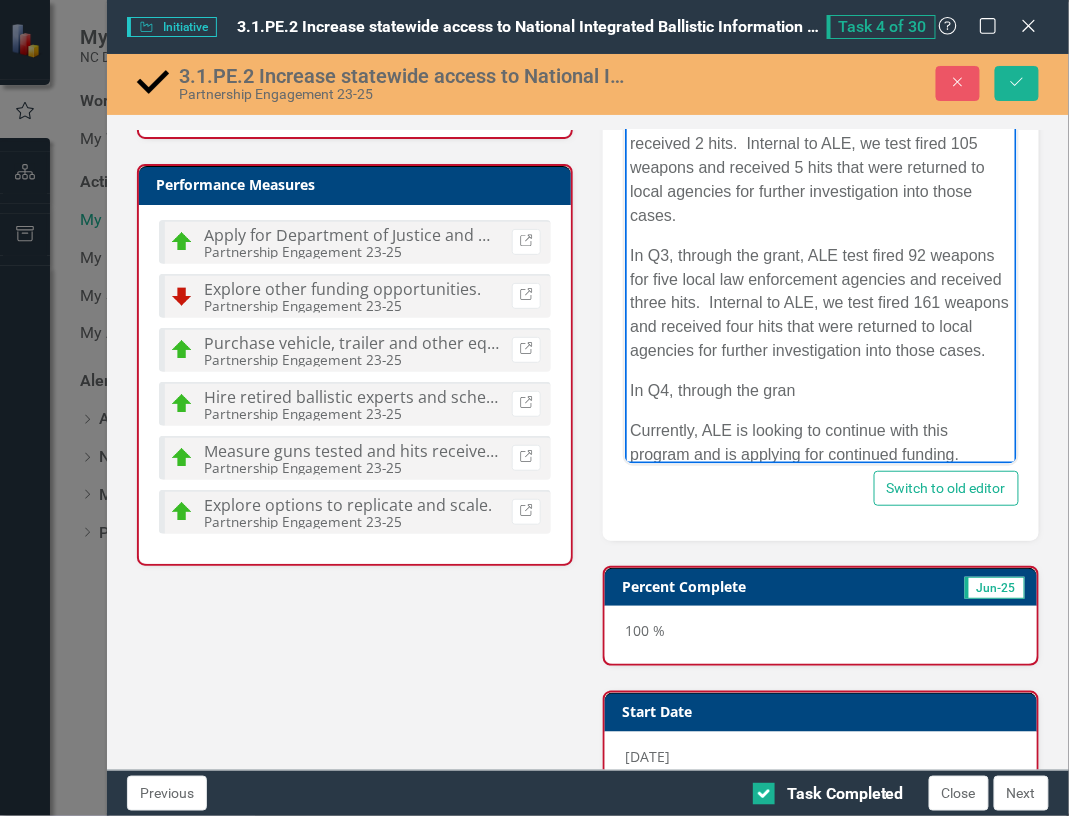 click on "In Q4, through the gran" at bounding box center (820, 391) 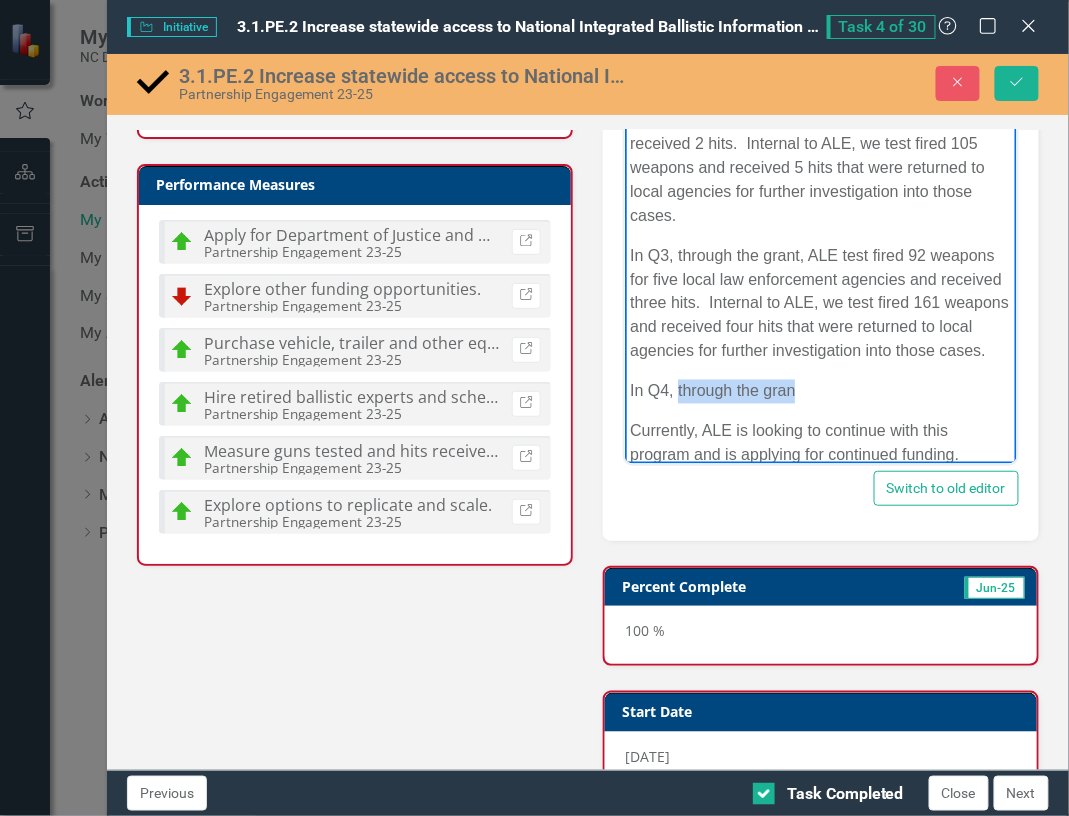drag, startPoint x: 816, startPoint y: 368, endPoint x: 676, endPoint y: 368, distance: 140 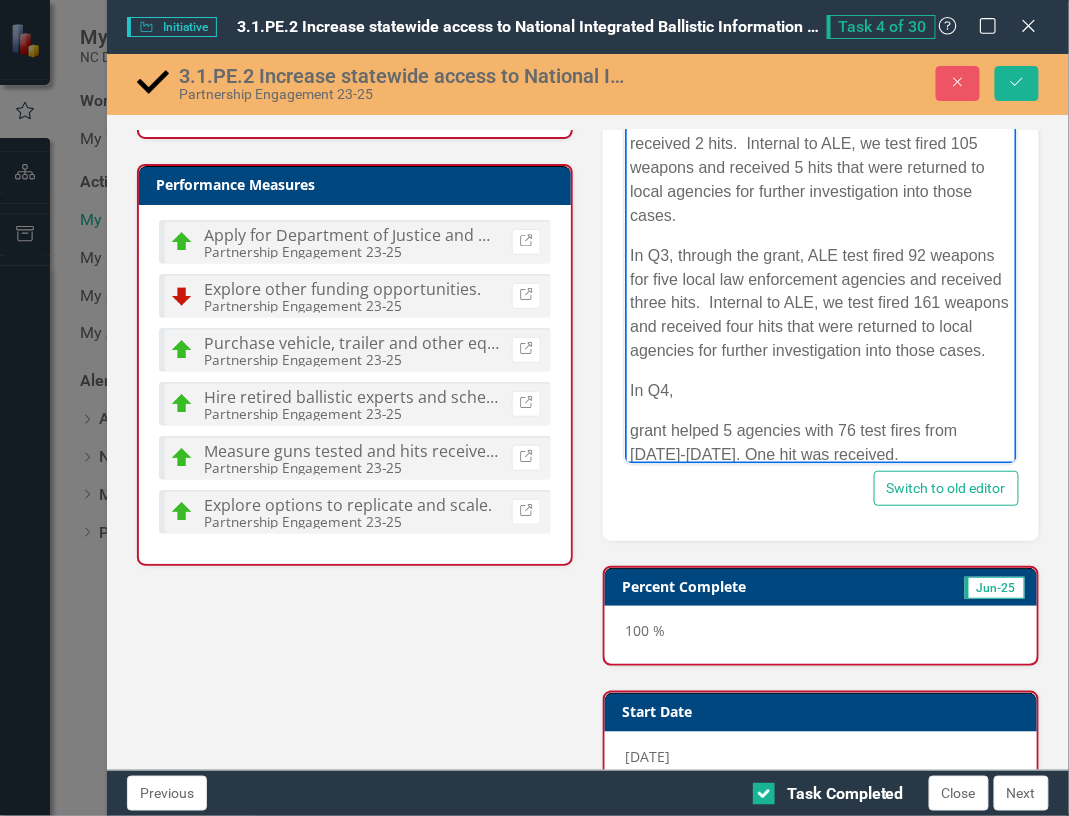 click on "ALE applied for and received GCC funding to launch their pilot project.   They have secured equipment and hired a retired ballistic expert.  The project just launched but they have completed two agencies, tested 48 weapons, and have already received  7 hits. In Q2, the program received 105 submissions with  11 hits. In Q3, the program had 50 test fires with 2 returned hits.  County testing included law enforcement agencies in [GEOGRAPHIC_DATA], [GEOGRAPHIC_DATA], [GEOGRAPHIC_DATA], [GEOGRAPHIC_DATA] and [GEOGRAPHIC_DATA]. In [GEOGRAPHIC_DATA], the [PERSON_NAME] personnel test fired and submitted 157 guns. 16 of those have returned hits. We have assisted [PERSON_NAME] PD (2 visits), Mint [PERSON_NAME] (2 visits), Sampson County Sheriff's Office, [GEOGRAPHIC_DATA], [GEOGRAPHIC_DATA], and [GEOGRAPHIC_DATA] PD.  In Q1, local agencies tested 96 guns but didn't have any hits. Those tests were conducted for [GEOGRAPHIC_DATA] SO, ECU PD, [GEOGRAPHIC_DATA], [GEOGRAPHIC_DATA] SO, and [GEOGRAPHIC_DATA] PD. In [GEOGRAPHIC_DATA],  grant helped 5 agencies with 76 test fires from [DATE]-[DATE]. One hit was received." at bounding box center [820, -13] 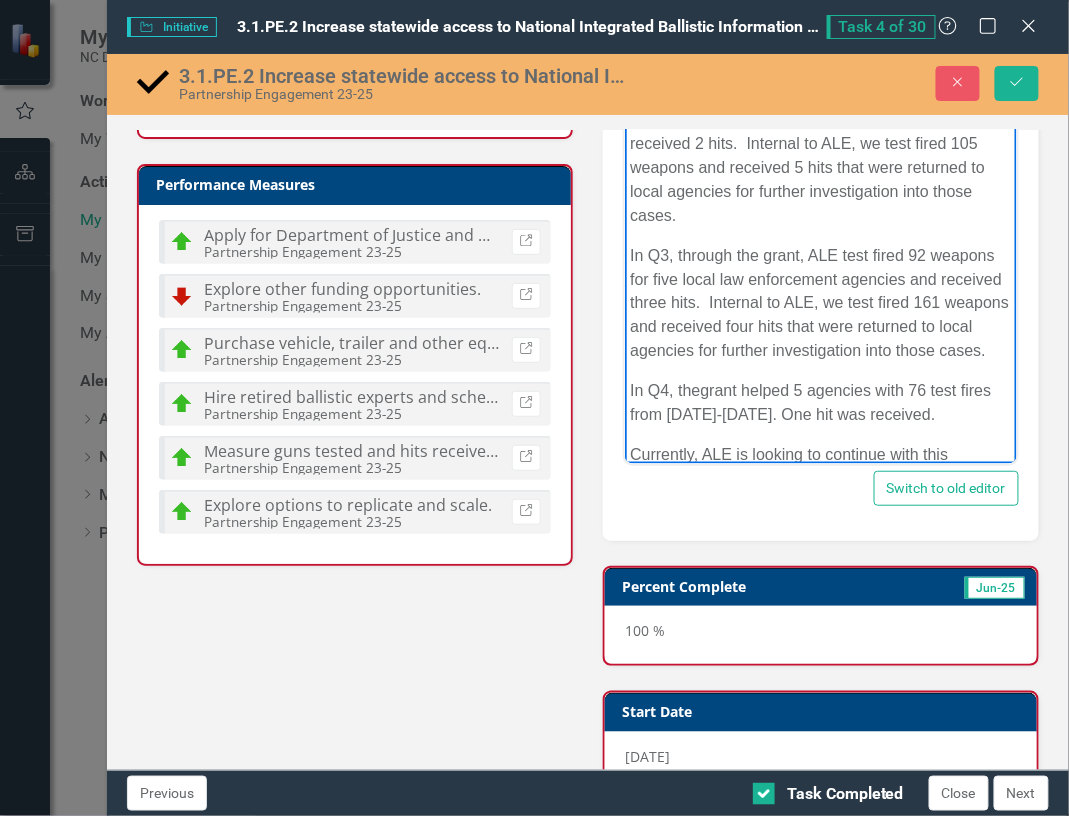 click on "ALE applied for and received GCC funding to launch their pilot project.   They have secured equipment and hired a retired ballistic expert.  The project just launched but they have completed two agencies, tested 48 weapons, and have already received  7 hits. In Q2, the program received 105 submissions with  11 hits. In Q3, the program had 50 test fires with 2 returned hits.  County testing included law enforcement agencies in [GEOGRAPHIC_DATA], [GEOGRAPHIC_DATA], [GEOGRAPHIC_DATA], [GEOGRAPHIC_DATA] and [GEOGRAPHIC_DATA]. In [GEOGRAPHIC_DATA], the [PERSON_NAME] personnel test fired and submitted 157 guns. 16 of those have returned hits. We have assisted [PERSON_NAME] PD (2 visits), Mint [PERSON_NAME] (2 visits), Sampson County Sheriff's Office, [GEOGRAPHIC_DATA], [GEOGRAPHIC_DATA], and [GEOGRAPHIC_DATA] PD.  In Q1, local agencies tested 96 guns but didn't have any hits. Those tests were conducted for [GEOGRAPHIC_DATA] SO, ECU PD, [GEOGRAPHIC_DATA], [GEOGRAPHIC_DATA] SO, and [GEOGRAPHIC_DATA] PD. In [GEOGRAPHIC_DATA], the  grant helped 5 agencies with 76 test fires from [DATE]-[DATE]. One hit was received." at bounding box center [820, -33] 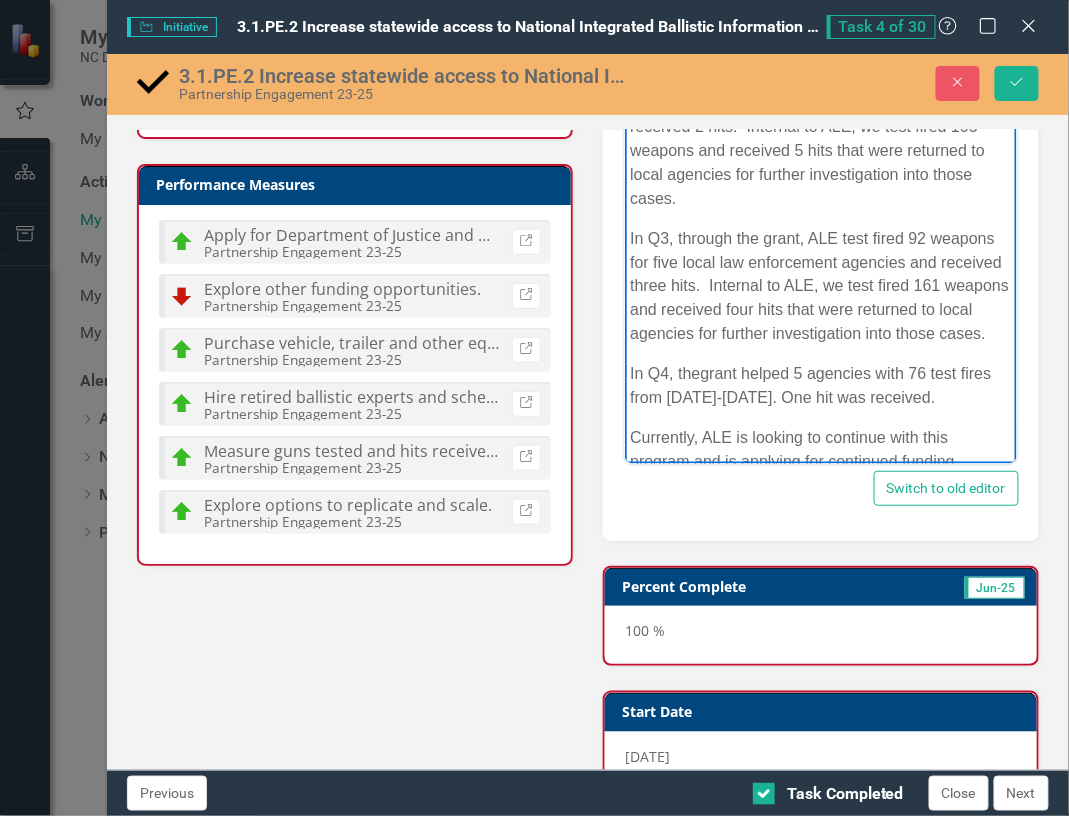 scroll, scrollTop: 717, scrollLeft: 0, axis: vertical 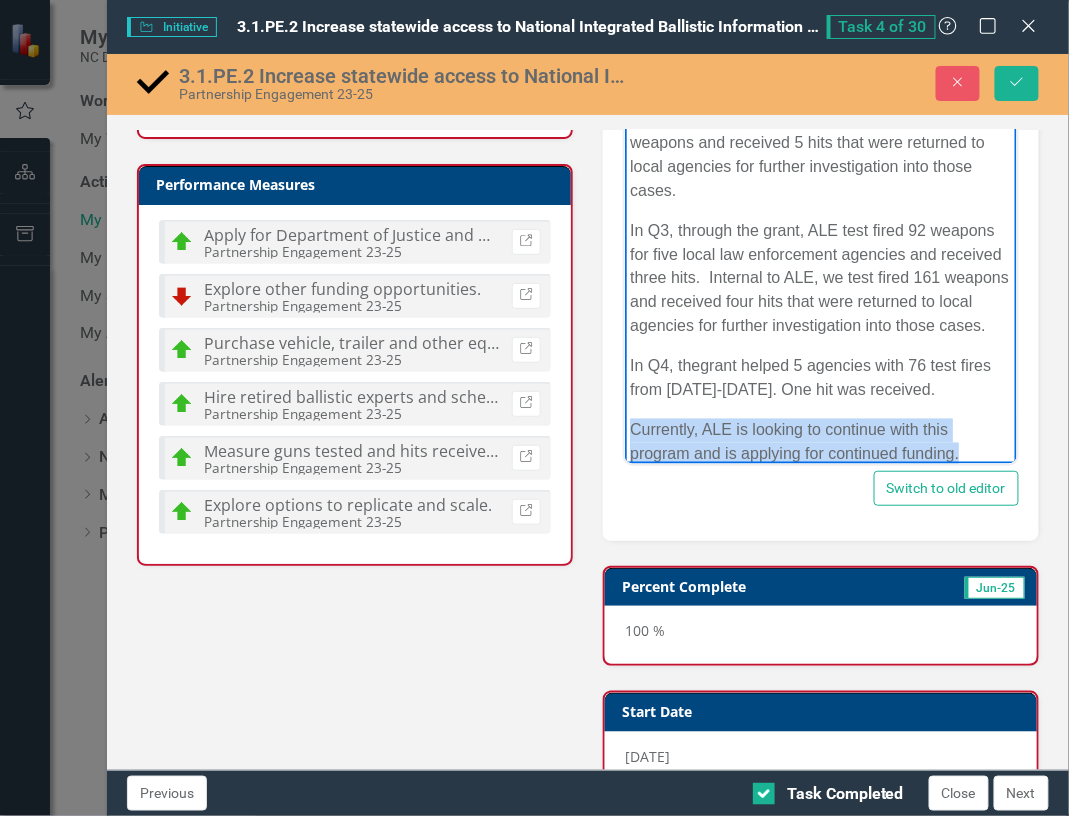 drag, startPoint x: 959, startPoint y: 433, endPoint x: 618, endPoint y: 411, distance: 341.70895 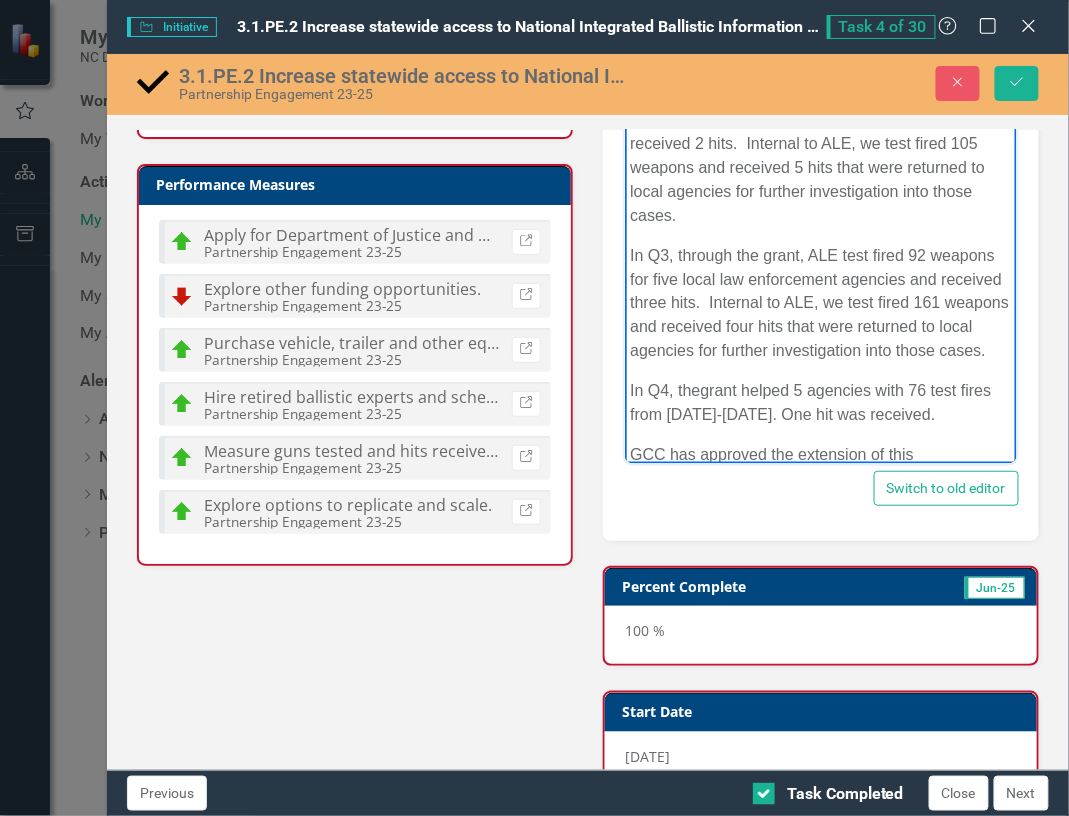 scroll, scrollTop: 717, scrollLeft: 0, axis: vertical 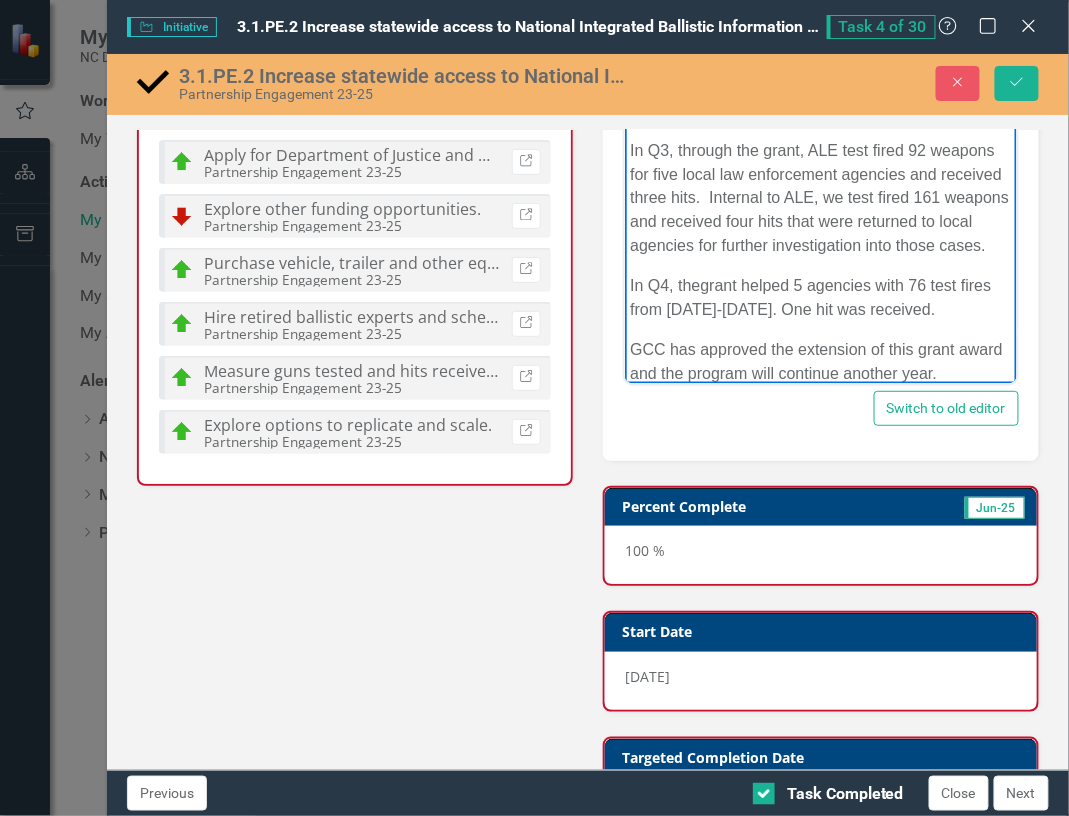 click on "In Q4, the  grant helped 5 agencies with 76 test fires from [DATE]-[DATE]. One hit was received." at bounding box center (820, 299) 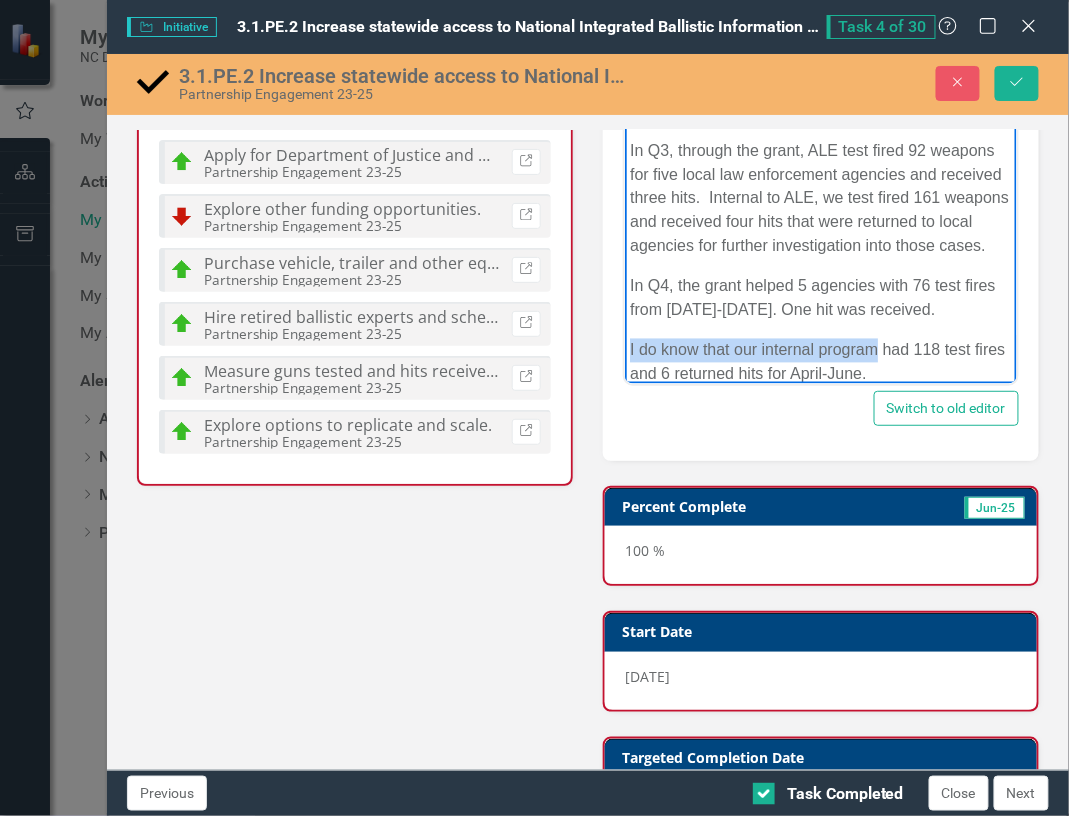 drag, startPoint x: 875, startPoint y: 329, endPoint x: 603, endPoint y: 329, distance: 272 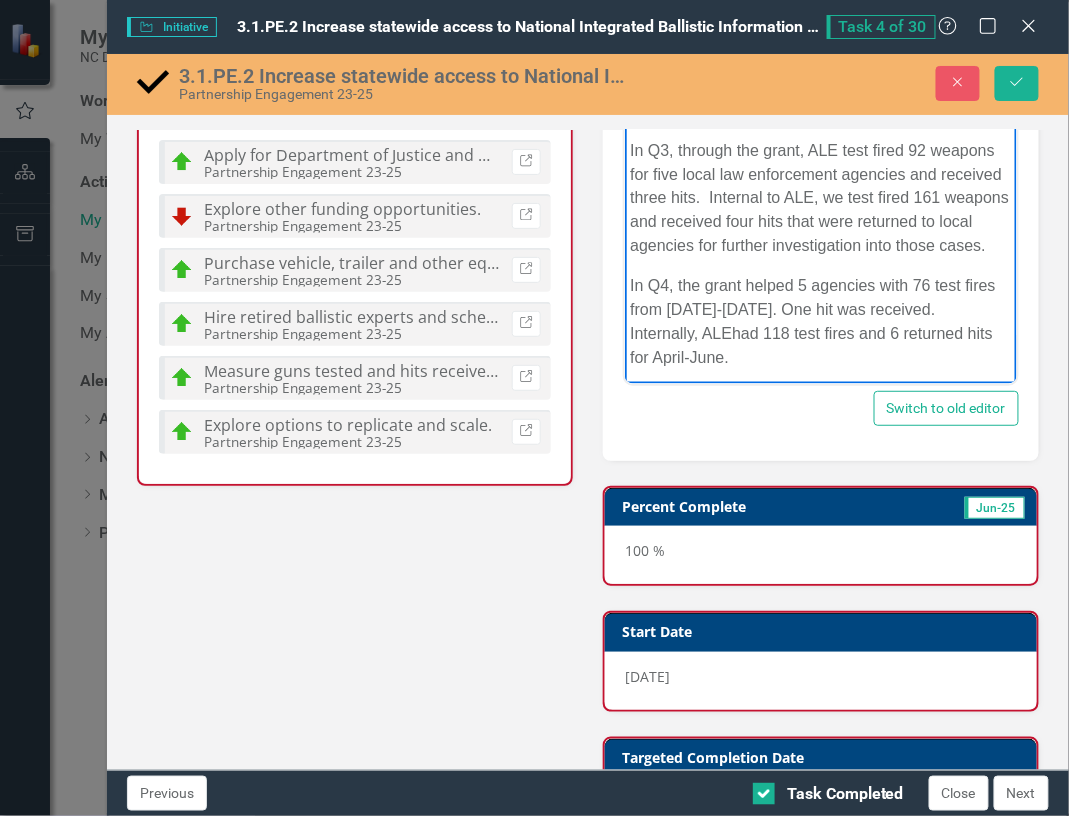 click on "In Q4, the grant helped 5 agencies with 76 test fires from [DATE]-[DATE]. One hit was received.  Internally, ALE  had 118 test fires and 6 returned hits for April-June." at bounding box center (820, 323) 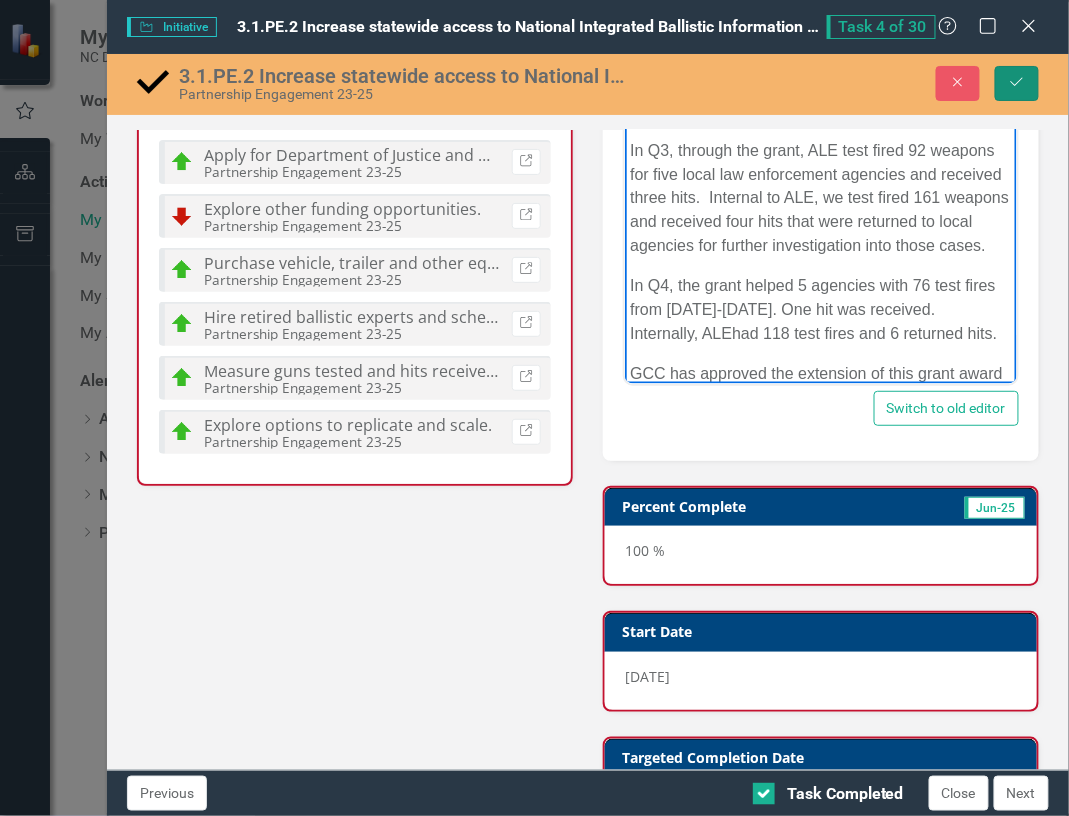 click on "Save" 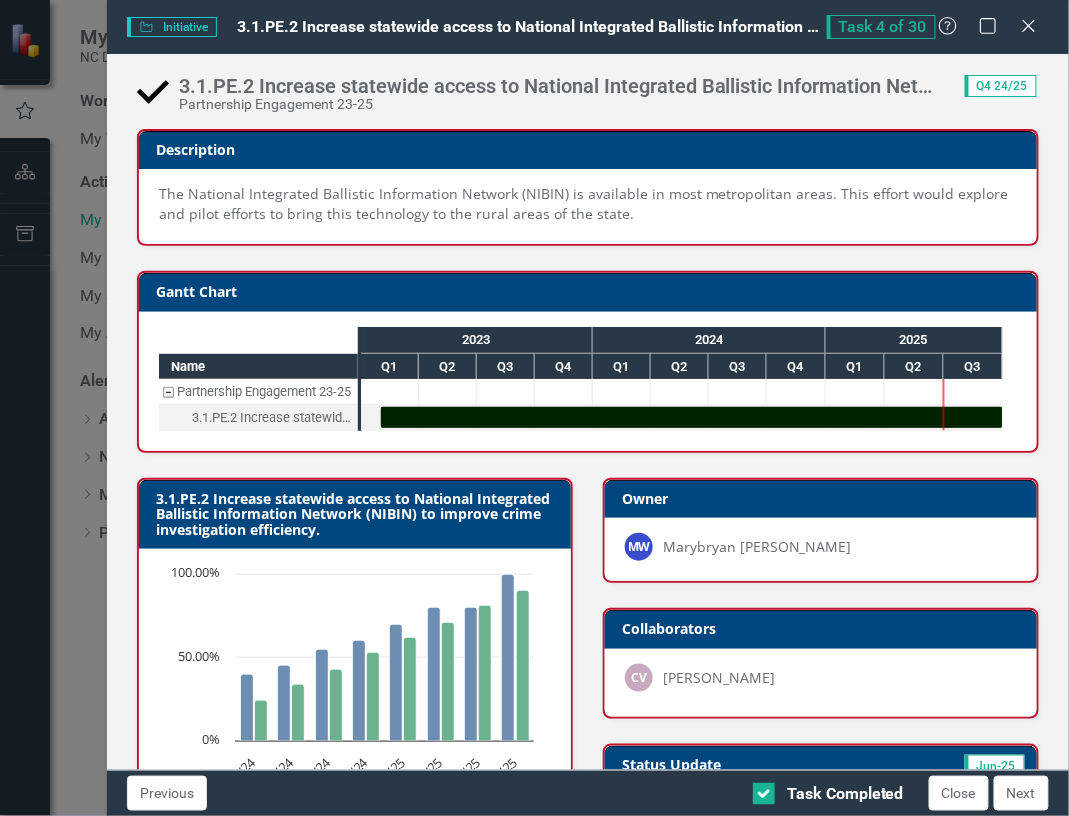 scroll, scrollTop: 0, scrollLeft: 0, axis: both 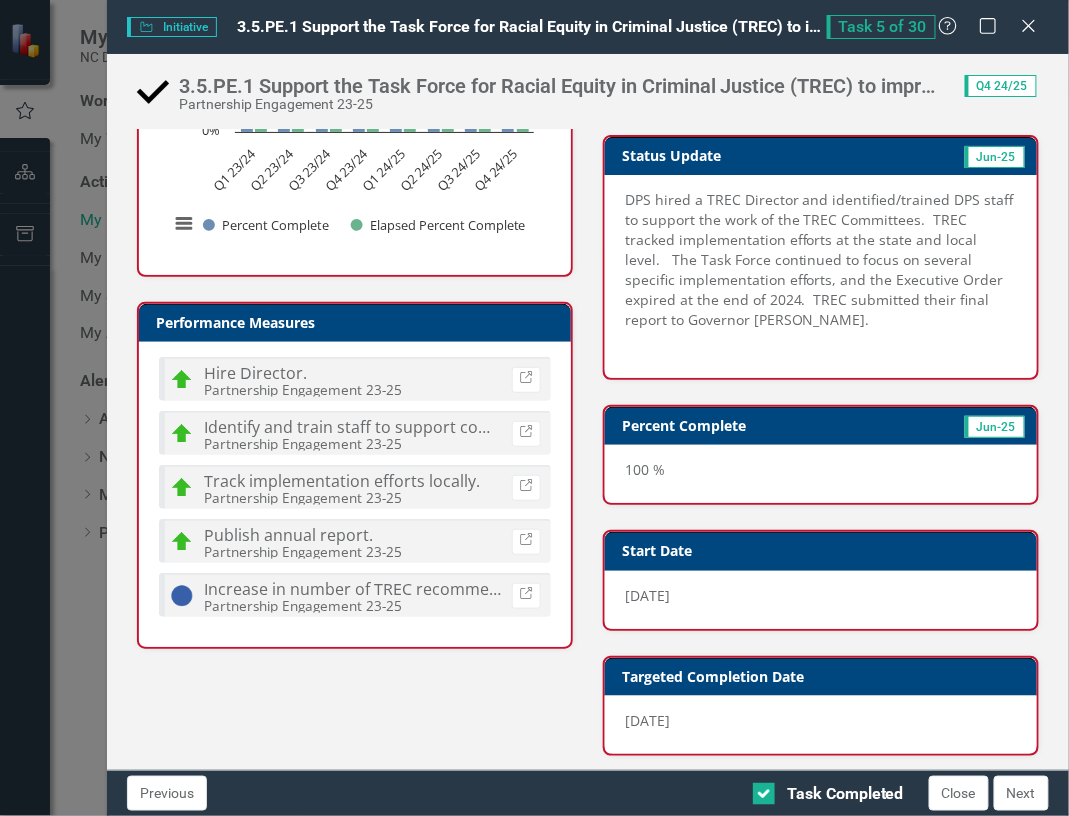 click on "Close" 